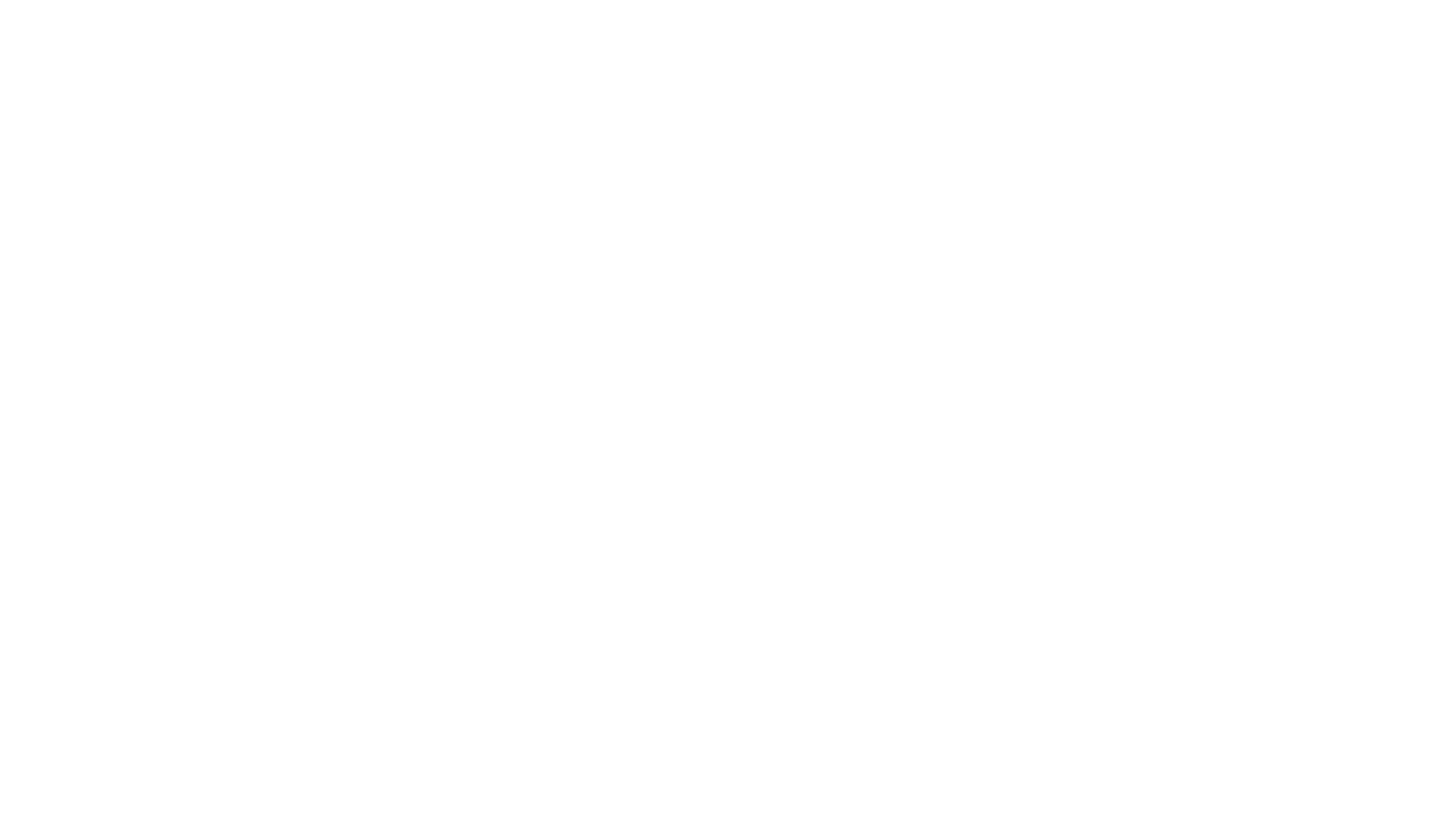 scroll, scrollTop: 0, scrollLeft: 0, axis: both 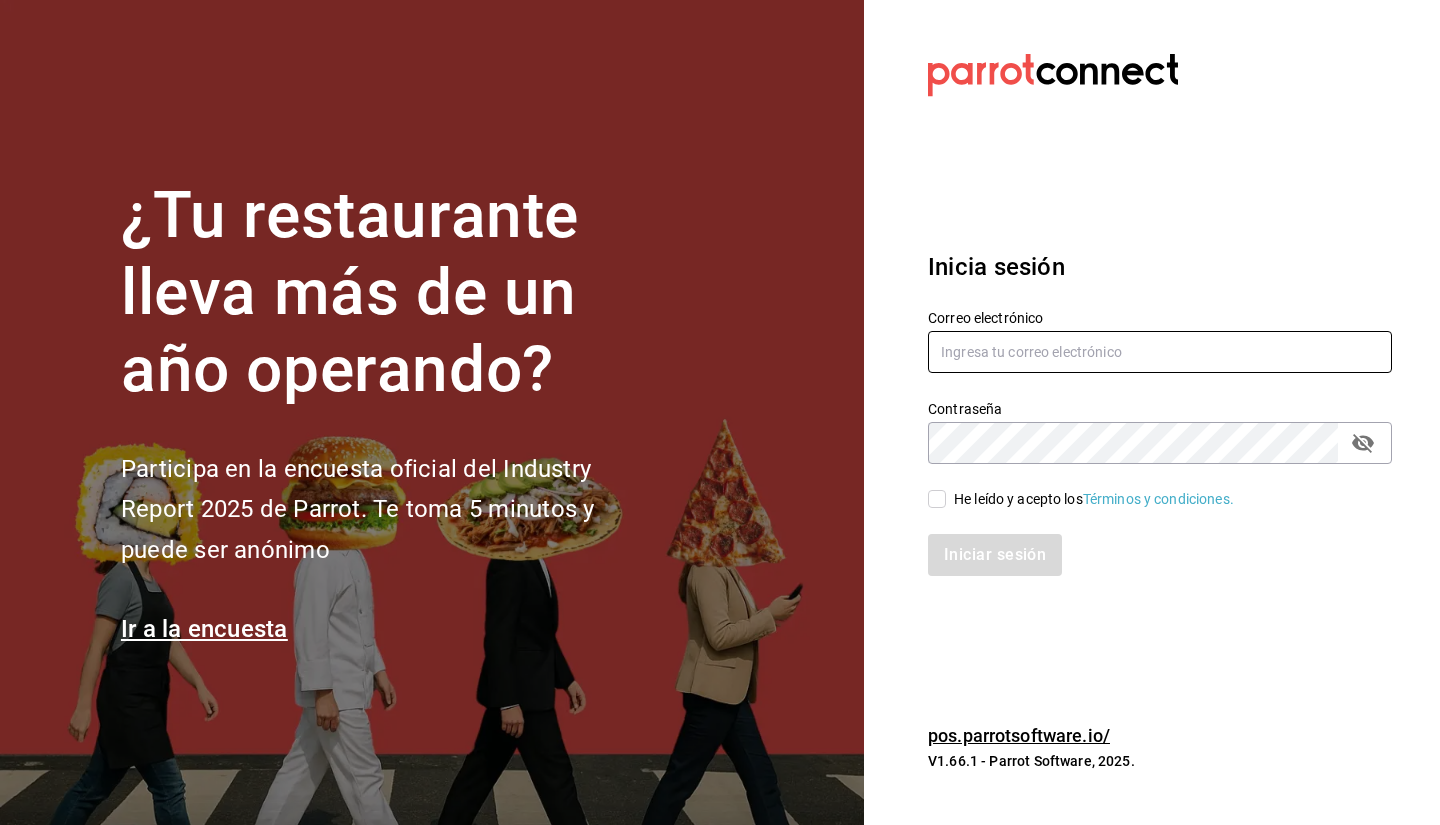 click at bounding box center (1160, 352) 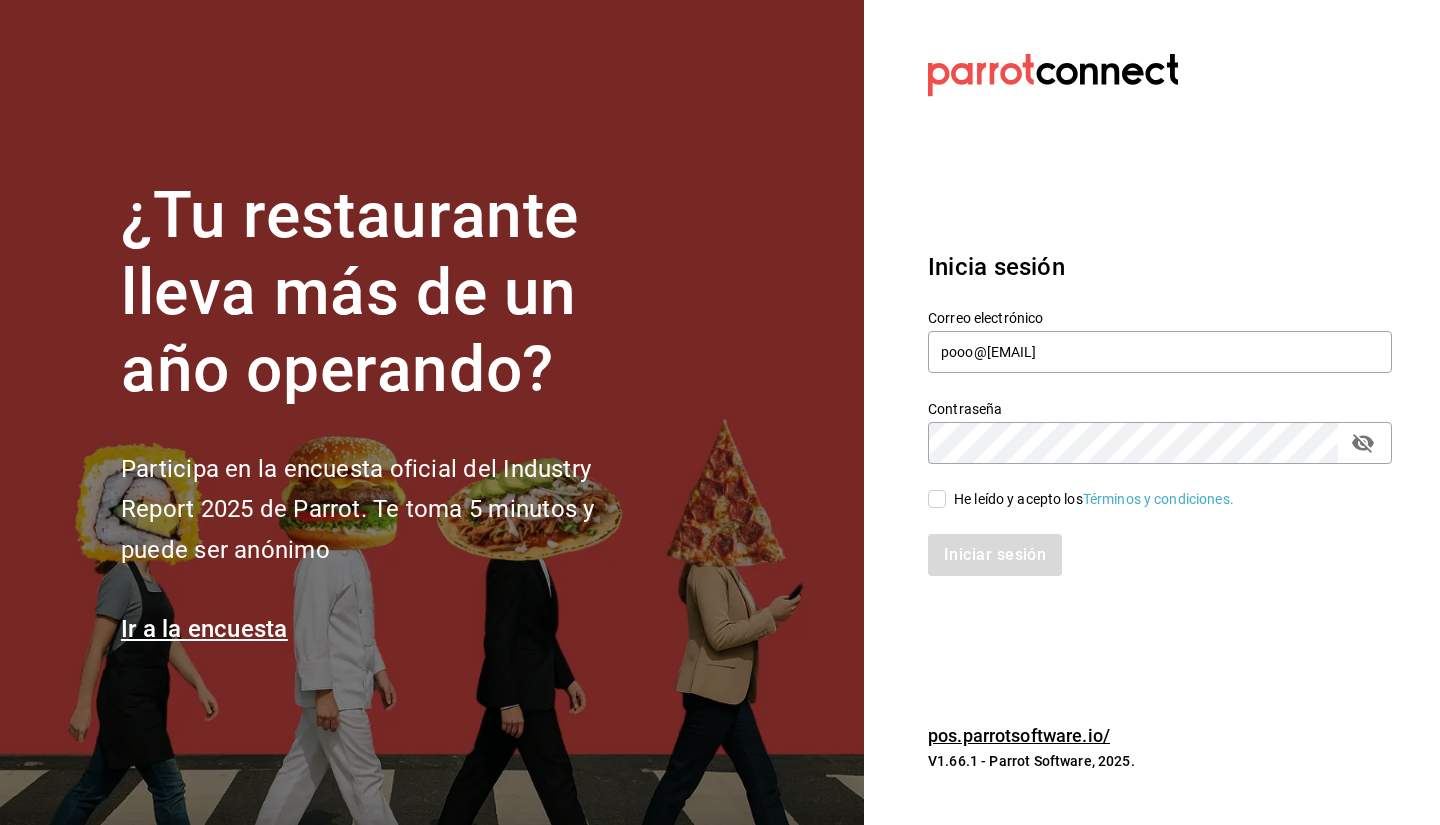 click on "He leído y acepto los  Términos y condiciones." at bounding box center (937, 499) 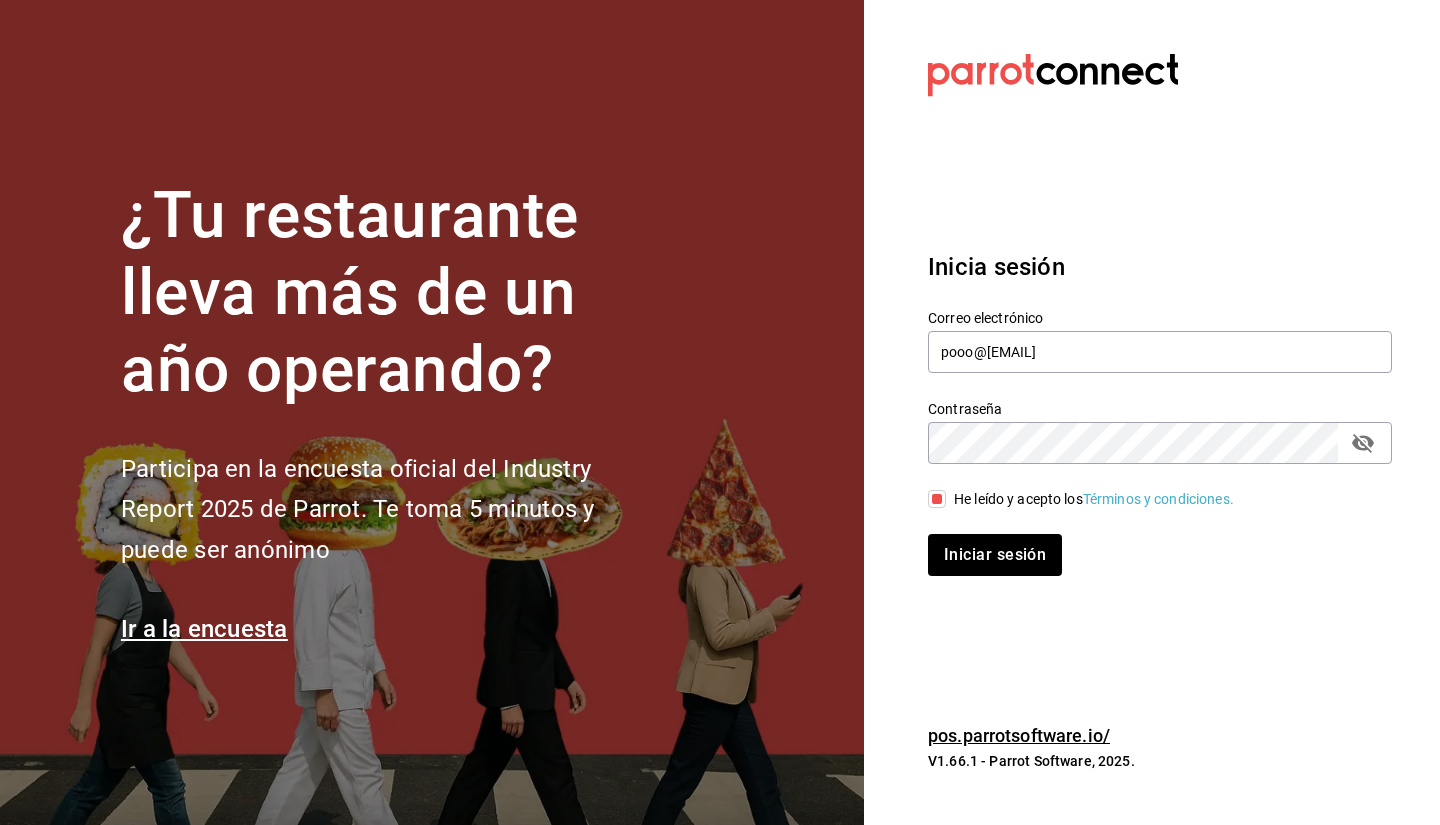 click on "Iniciar sesión" at bounding box center (995, 555) 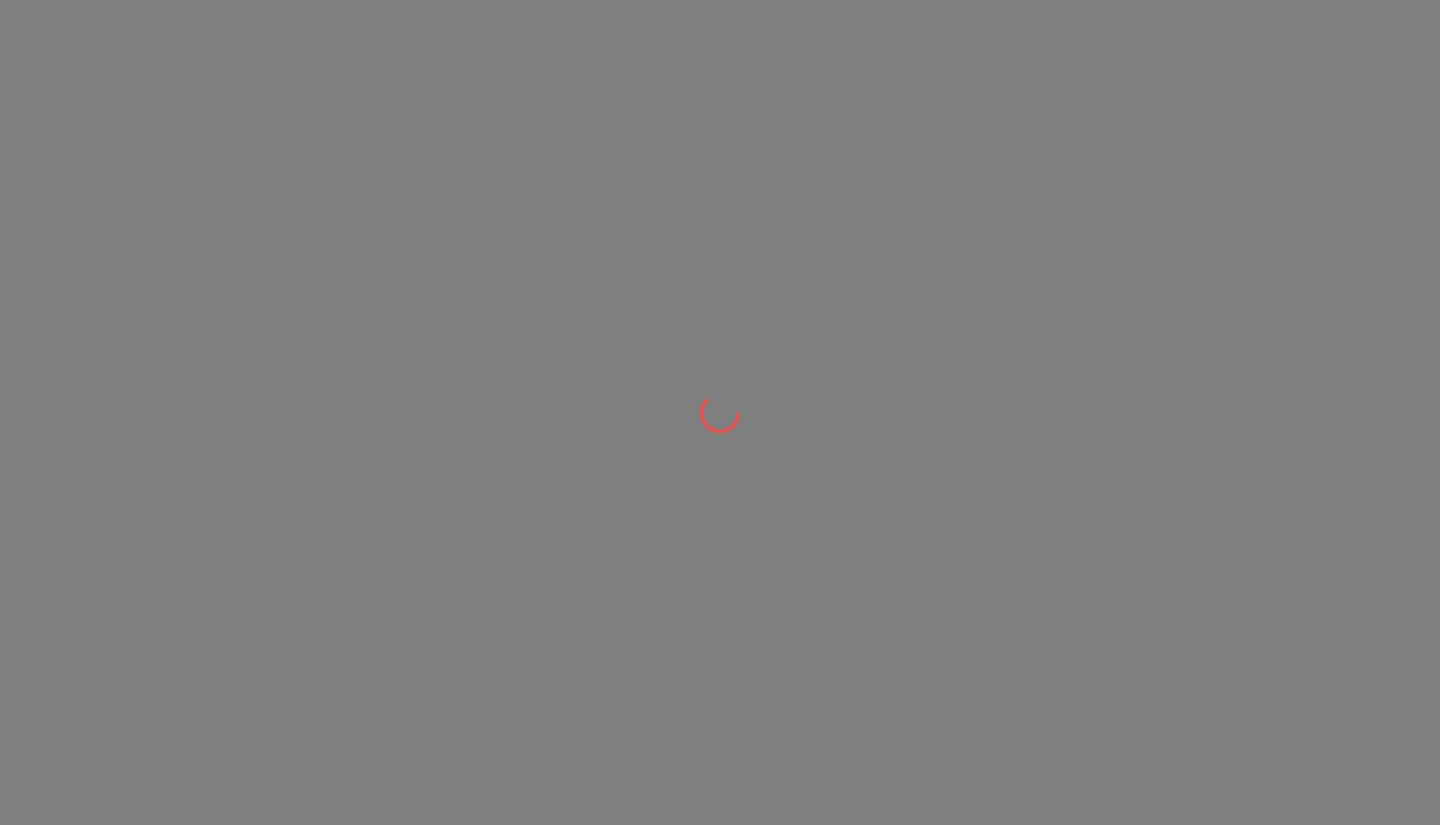 scroll, scrollTop: 0, scrollLeft: 0, axis: both 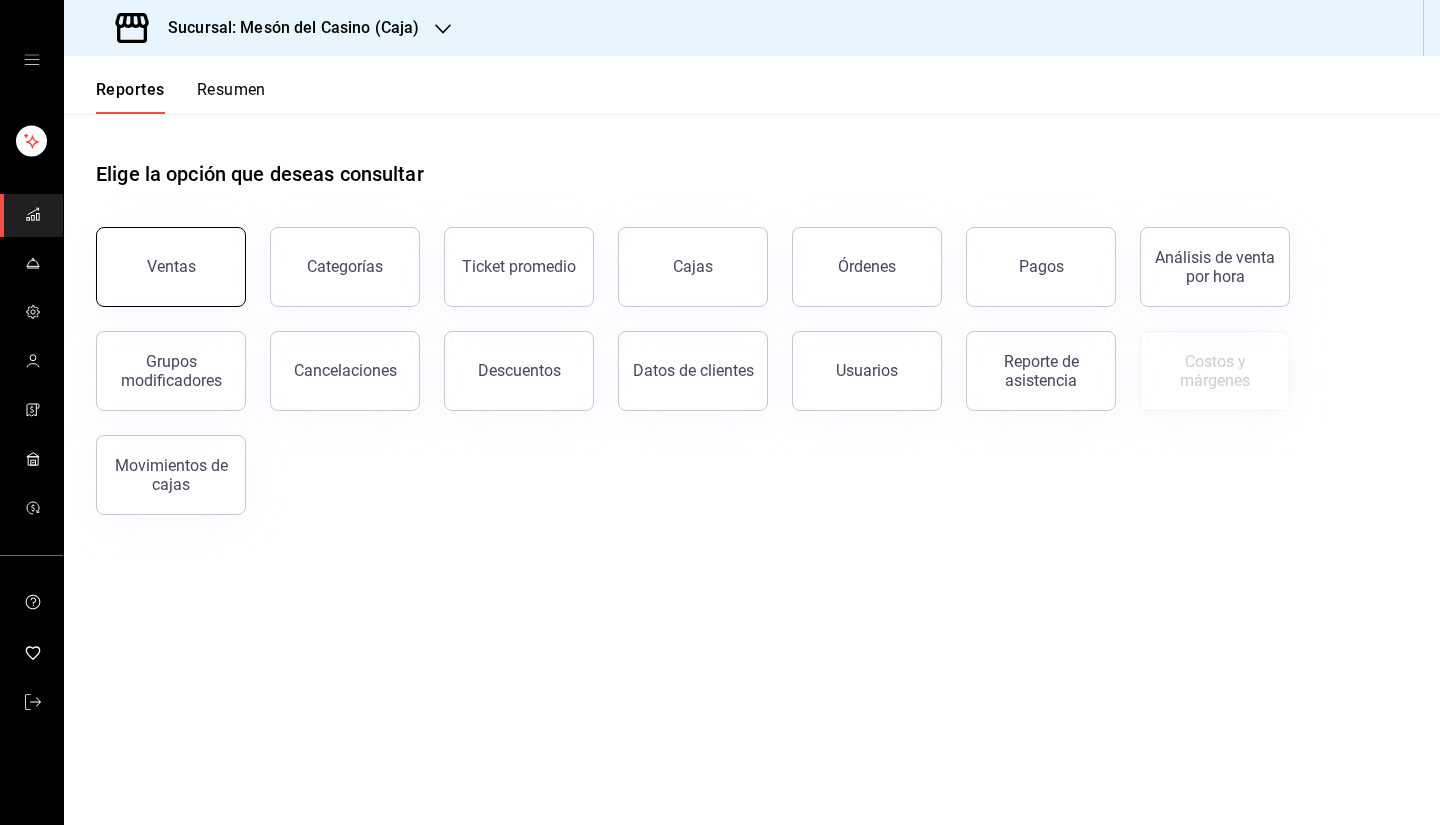 click on "Ventas" at bounding box center [171, 267] 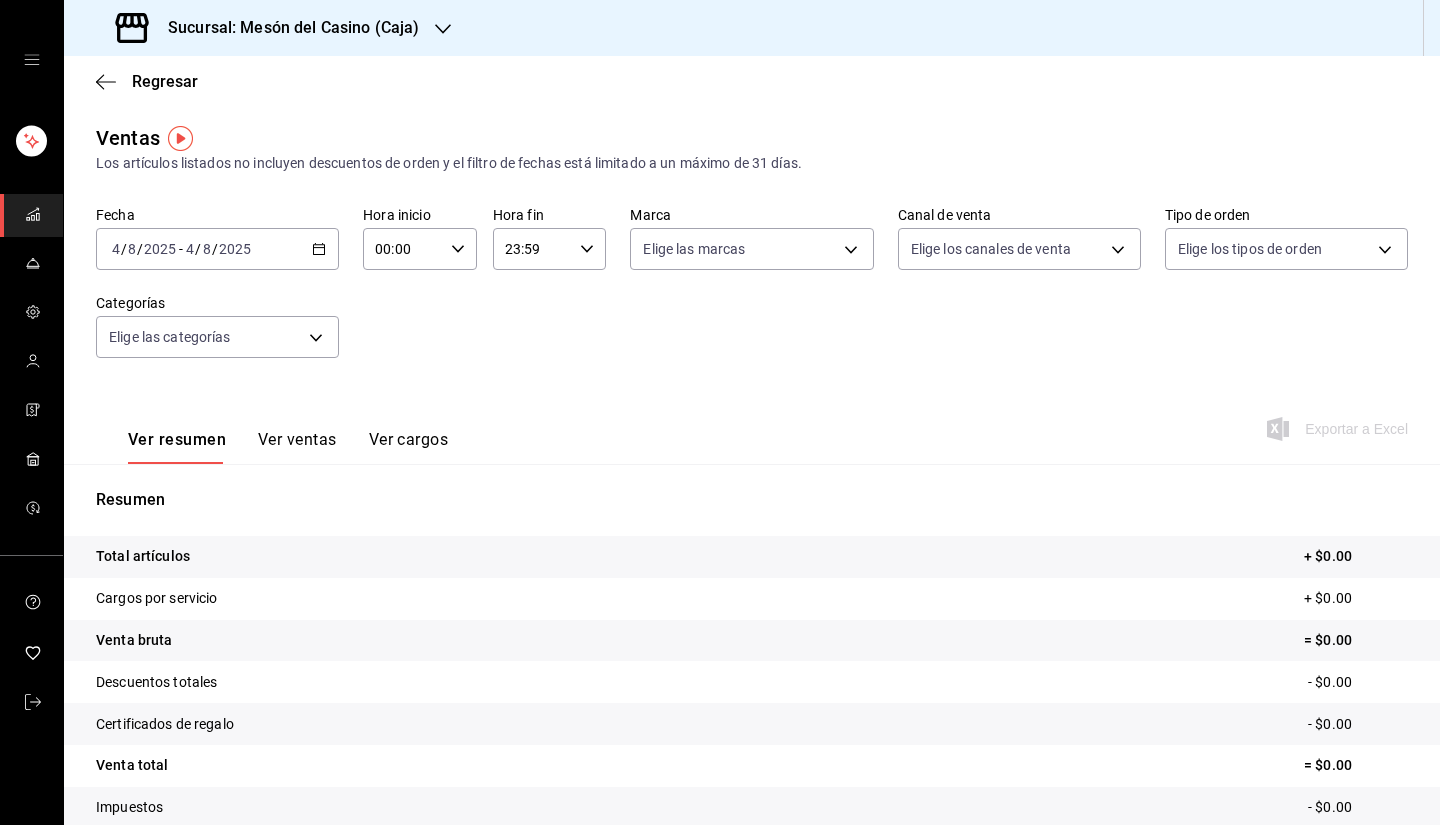 click on "2025-08-04 4 / 8 / 2025 - 2025-08-04 4 / 8 / 2025" at bounding box center [217, 249] 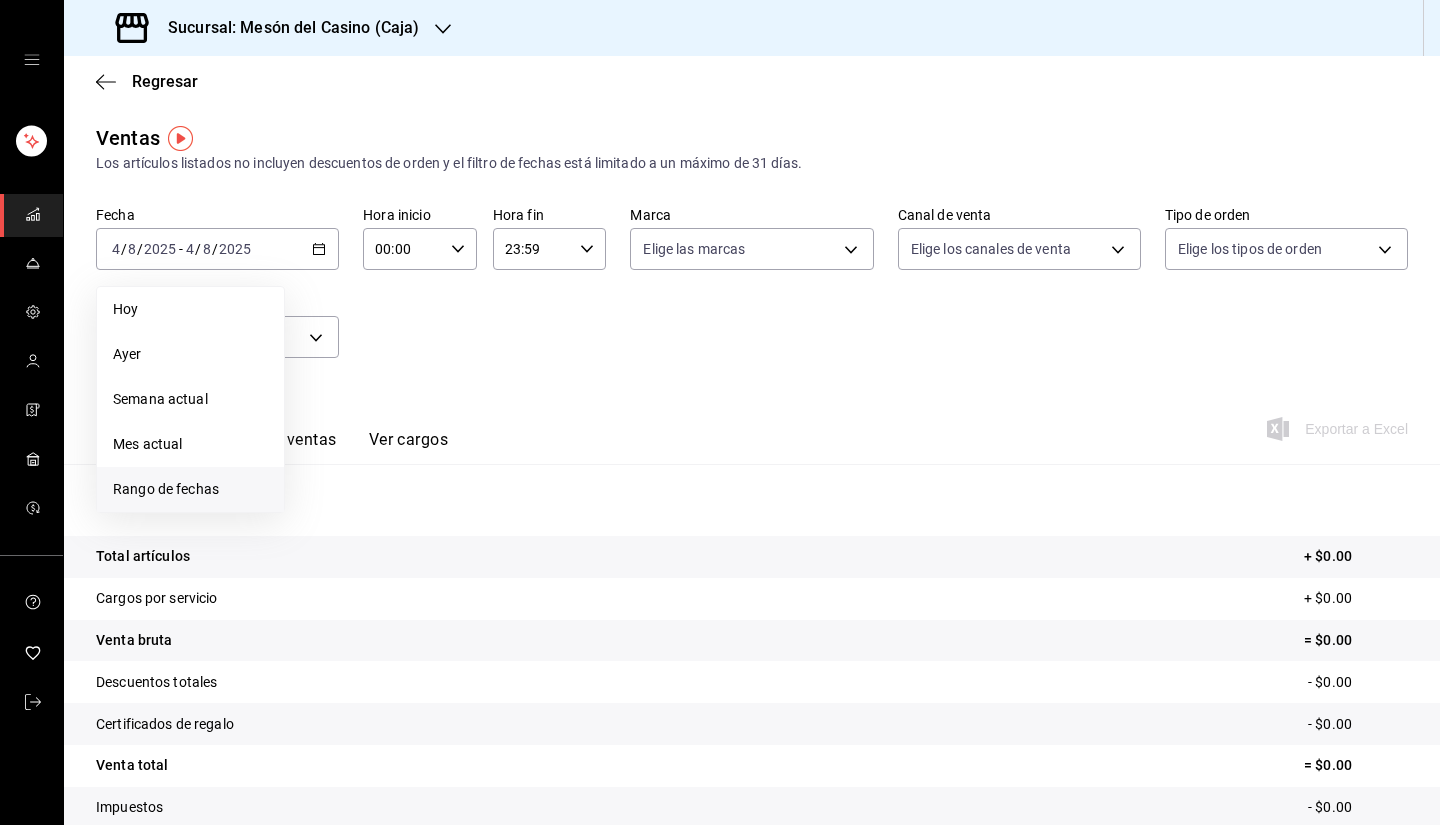 click on "Rango de fechas" at bounding box center [190, 489] 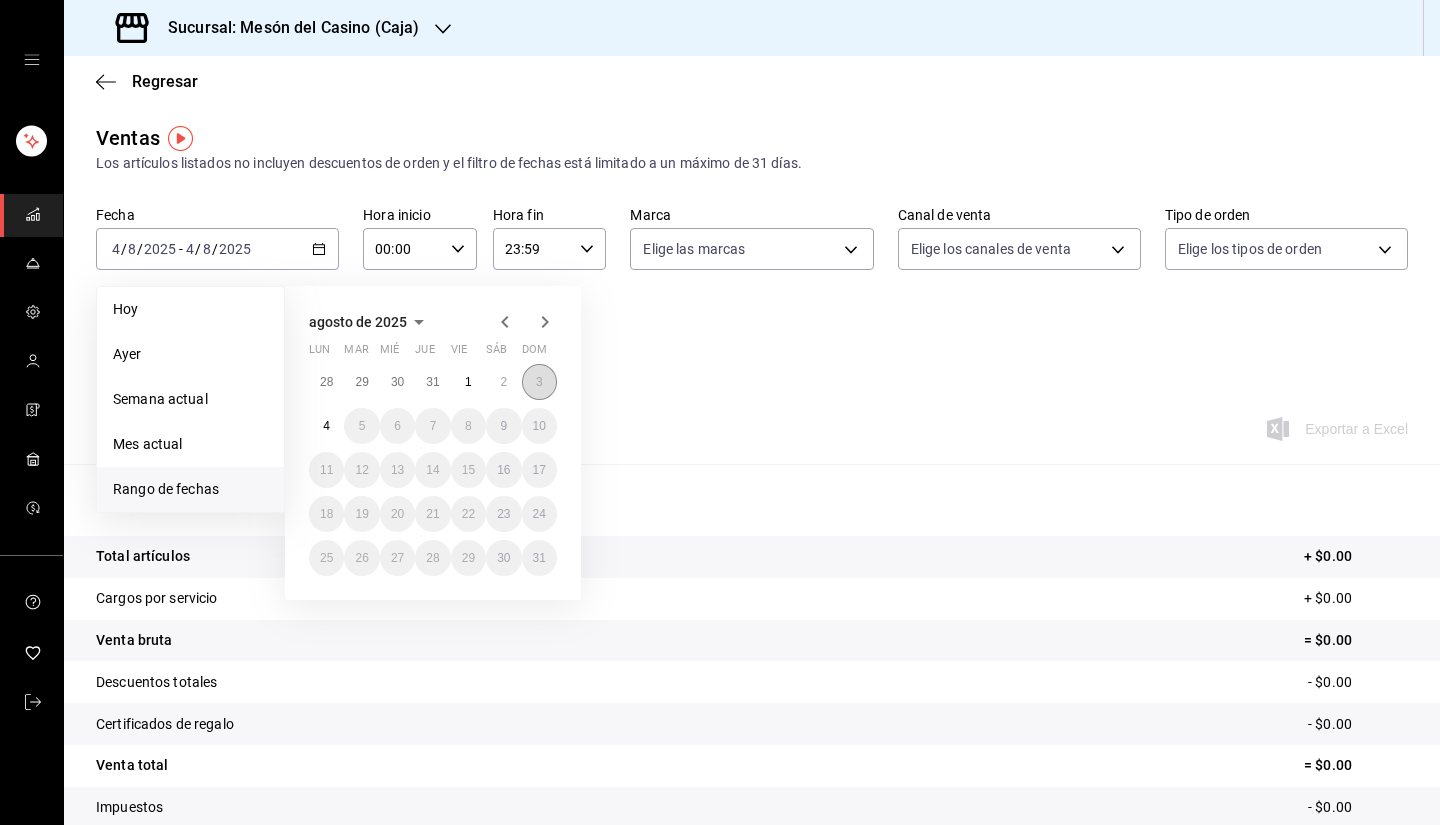 click on "3" at bounding box center (539, 382) 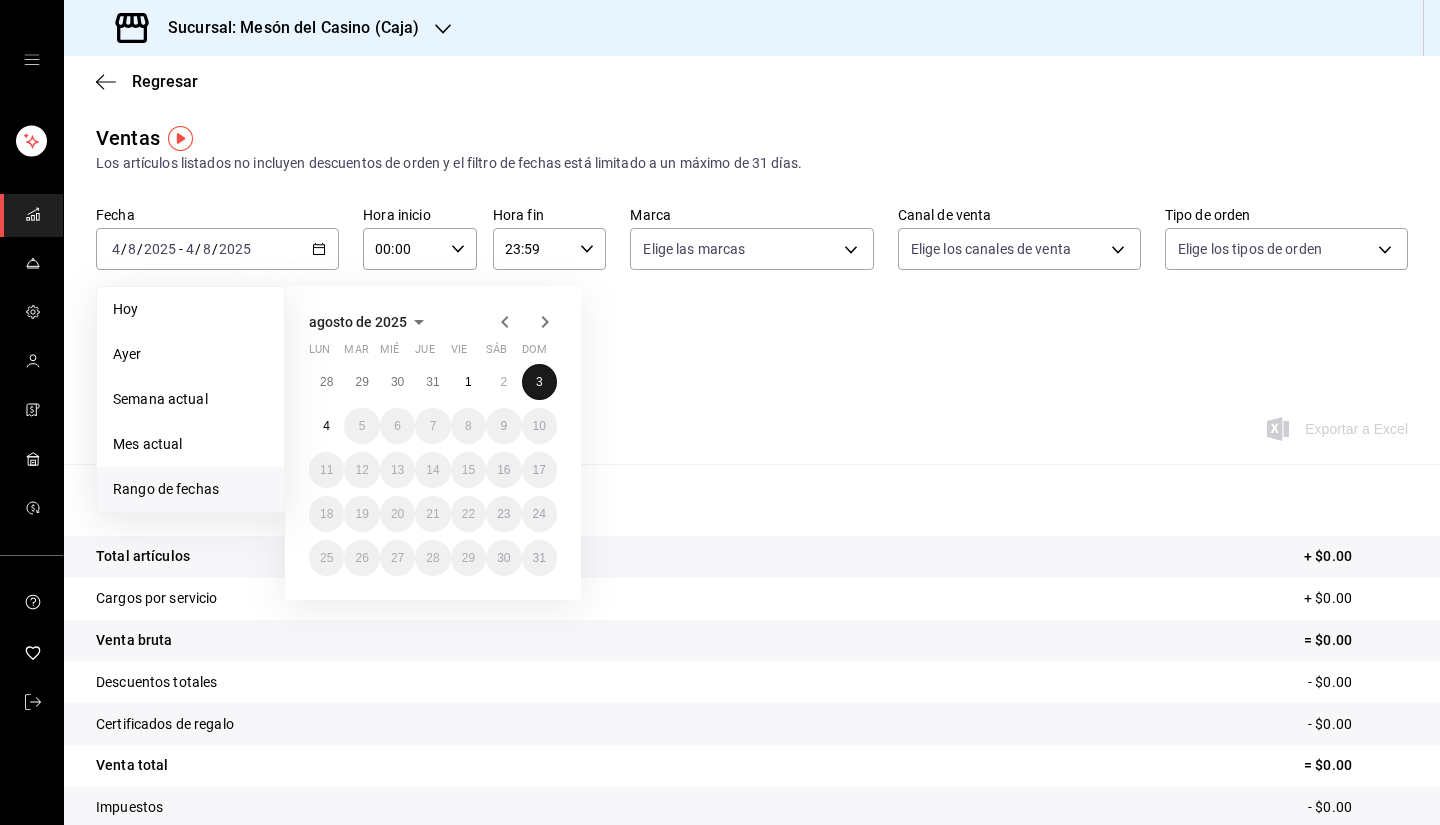 click on "3" at bounding box center [539, 382] 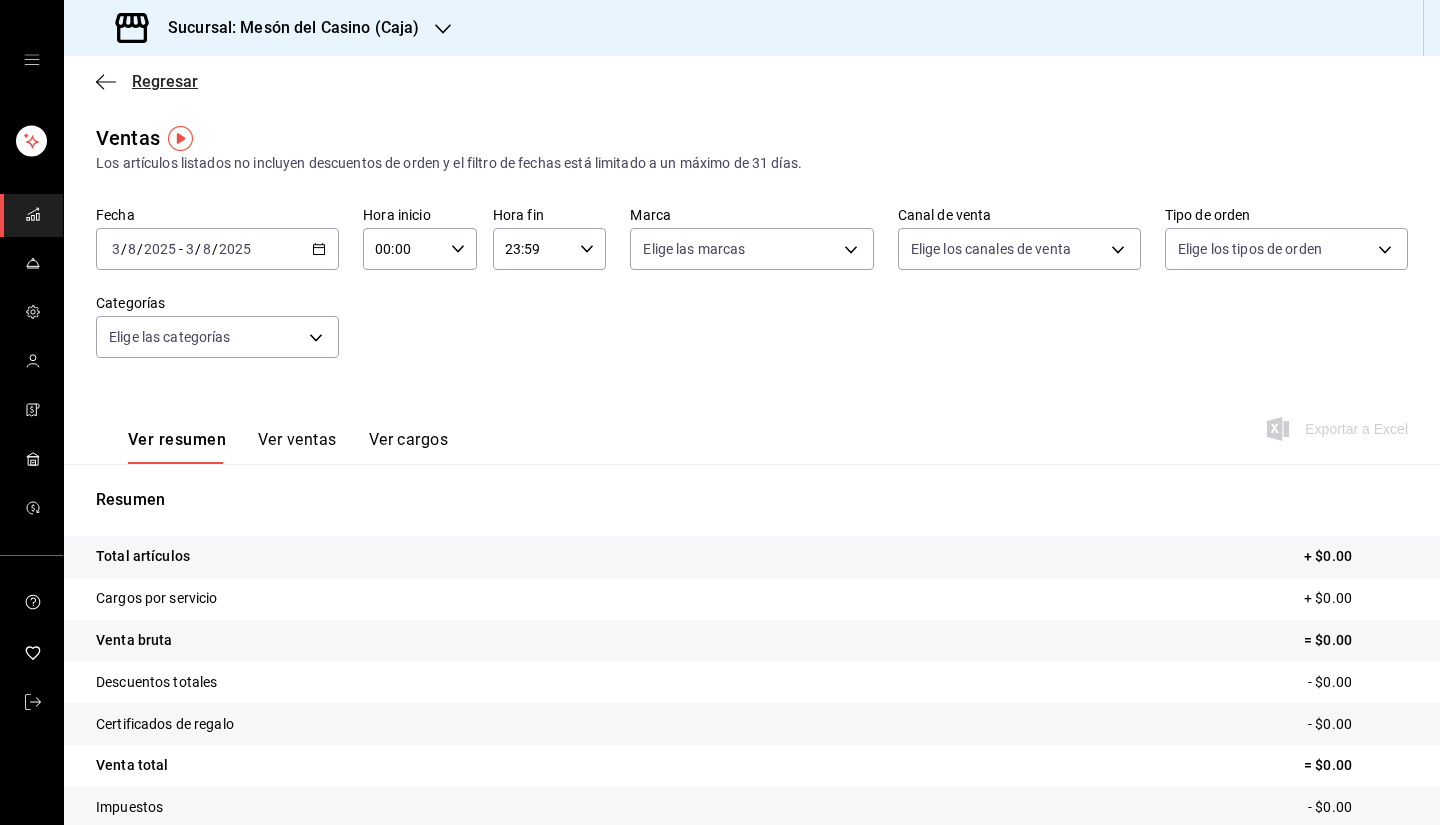 click on "Regresar" at bounding box center [165, 81] 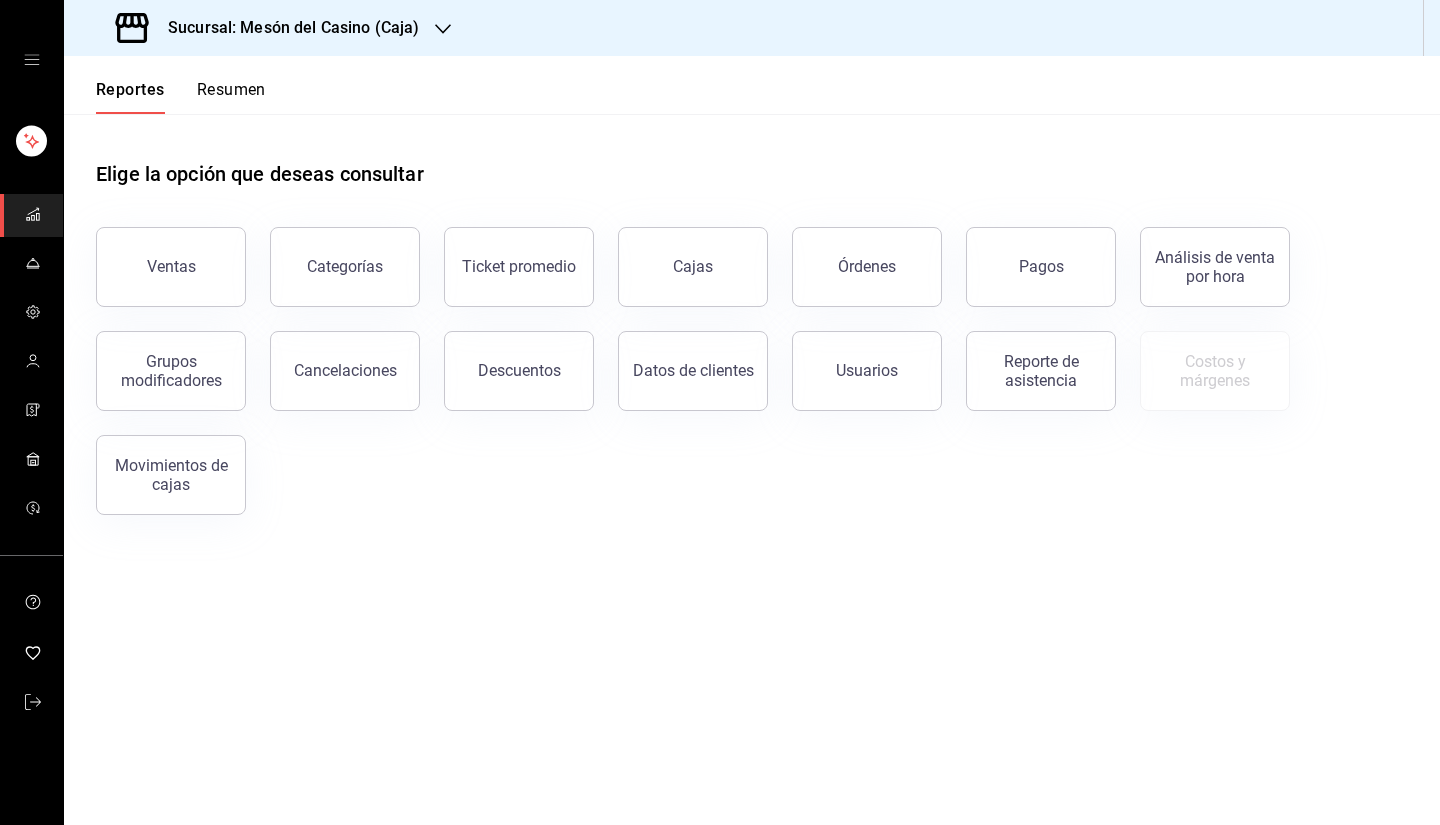 click on "Sucursal: Mesón del Casino (Caja)" at bounding box center (285, 28) 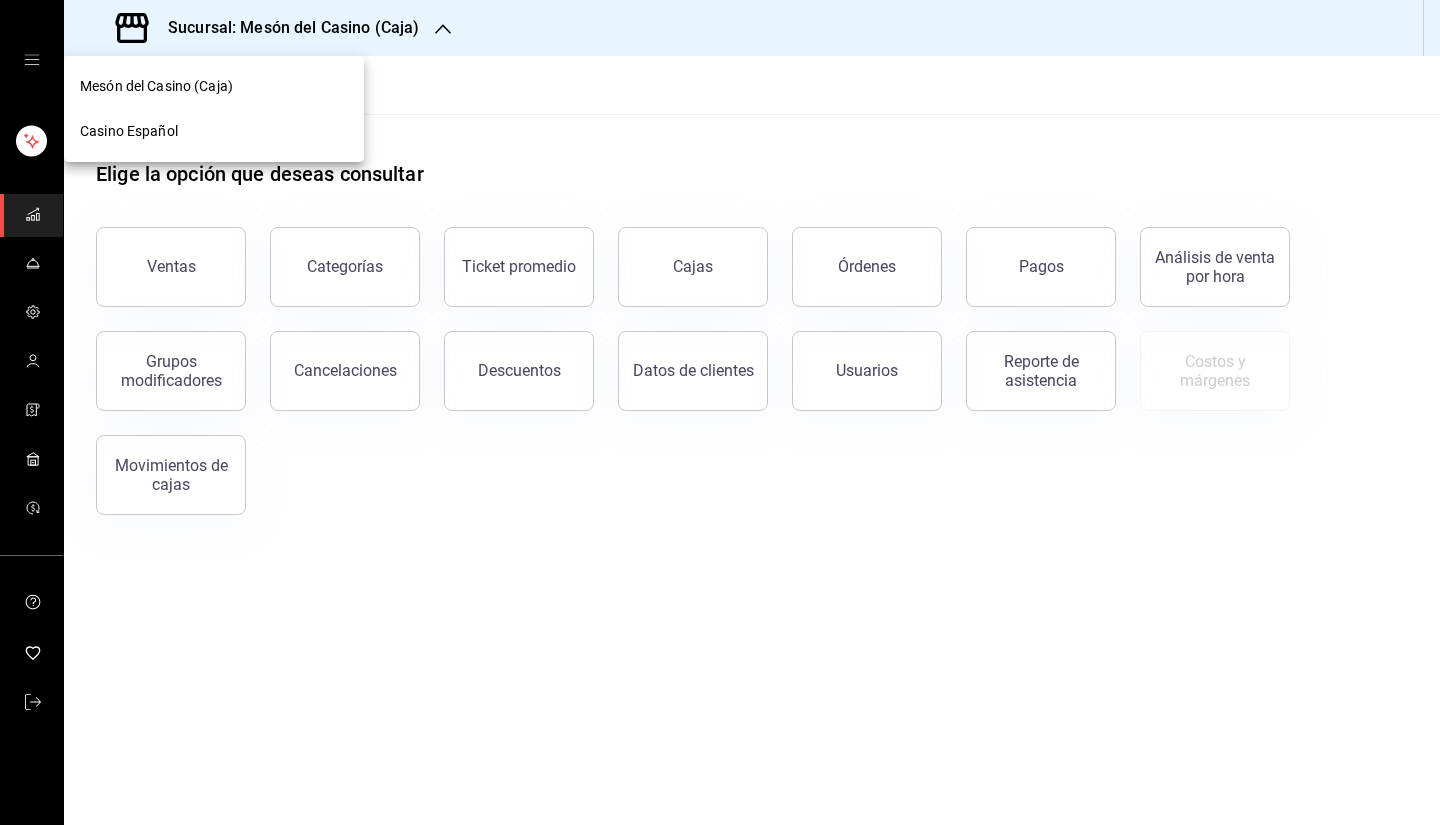 click on "Casino Español" at bounding box center (214, 131) 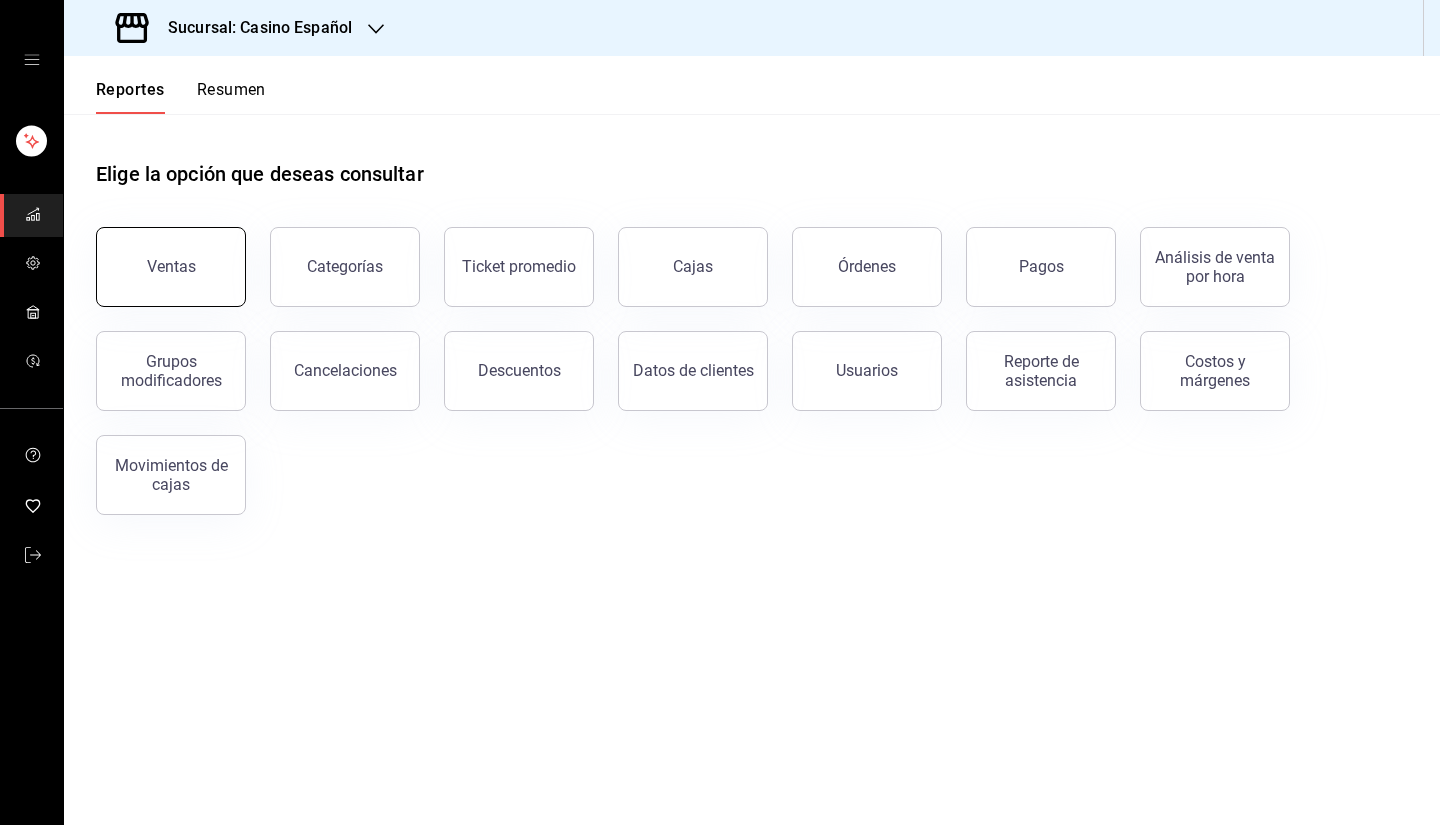 click on "Ventas" at bounding box center (171, 267) 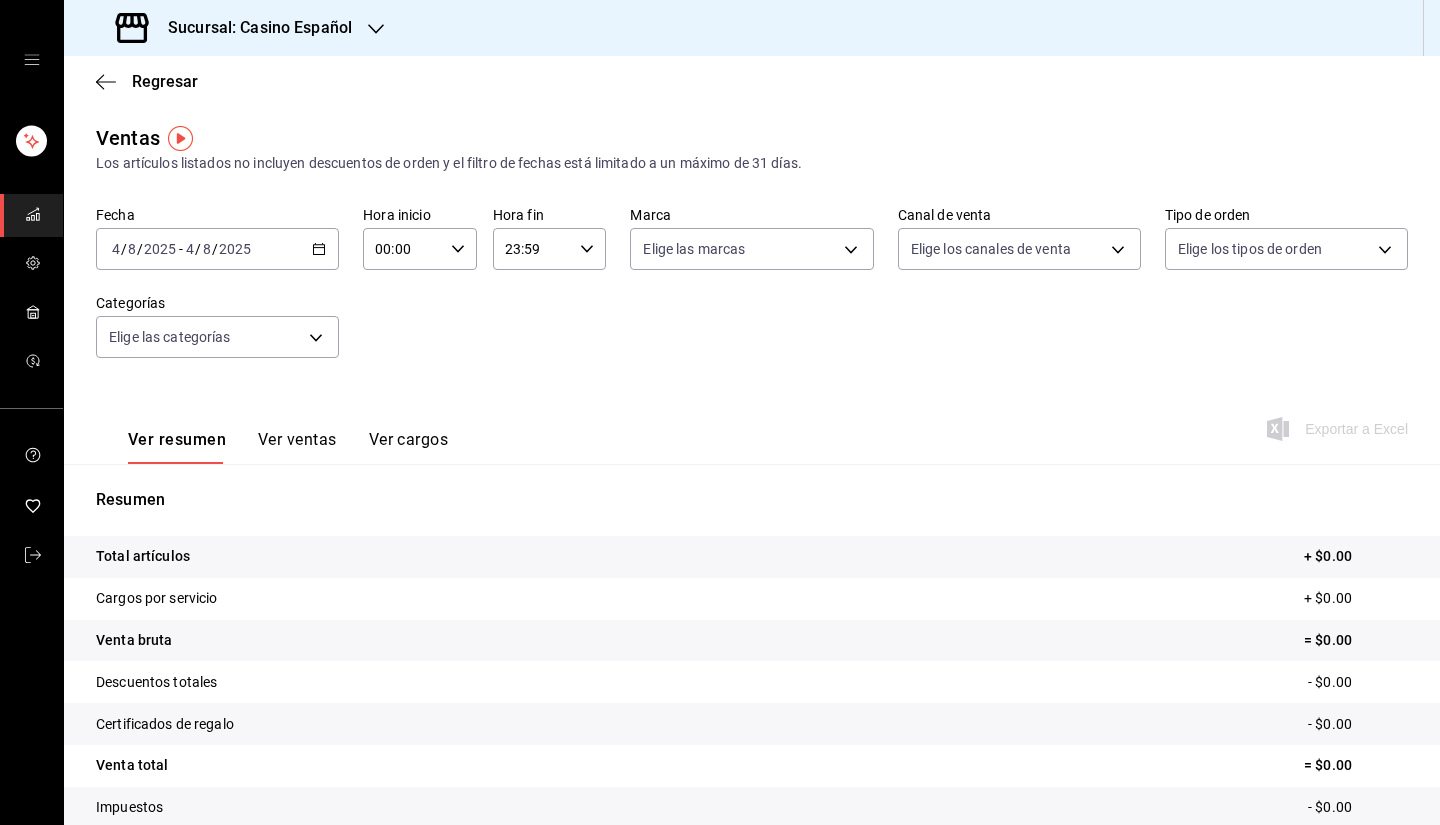 click on "2025-08-04 4 / 8 / 2025 - 2025-08-04 4 / 8 / 2025" at bounding box center [217, 249] 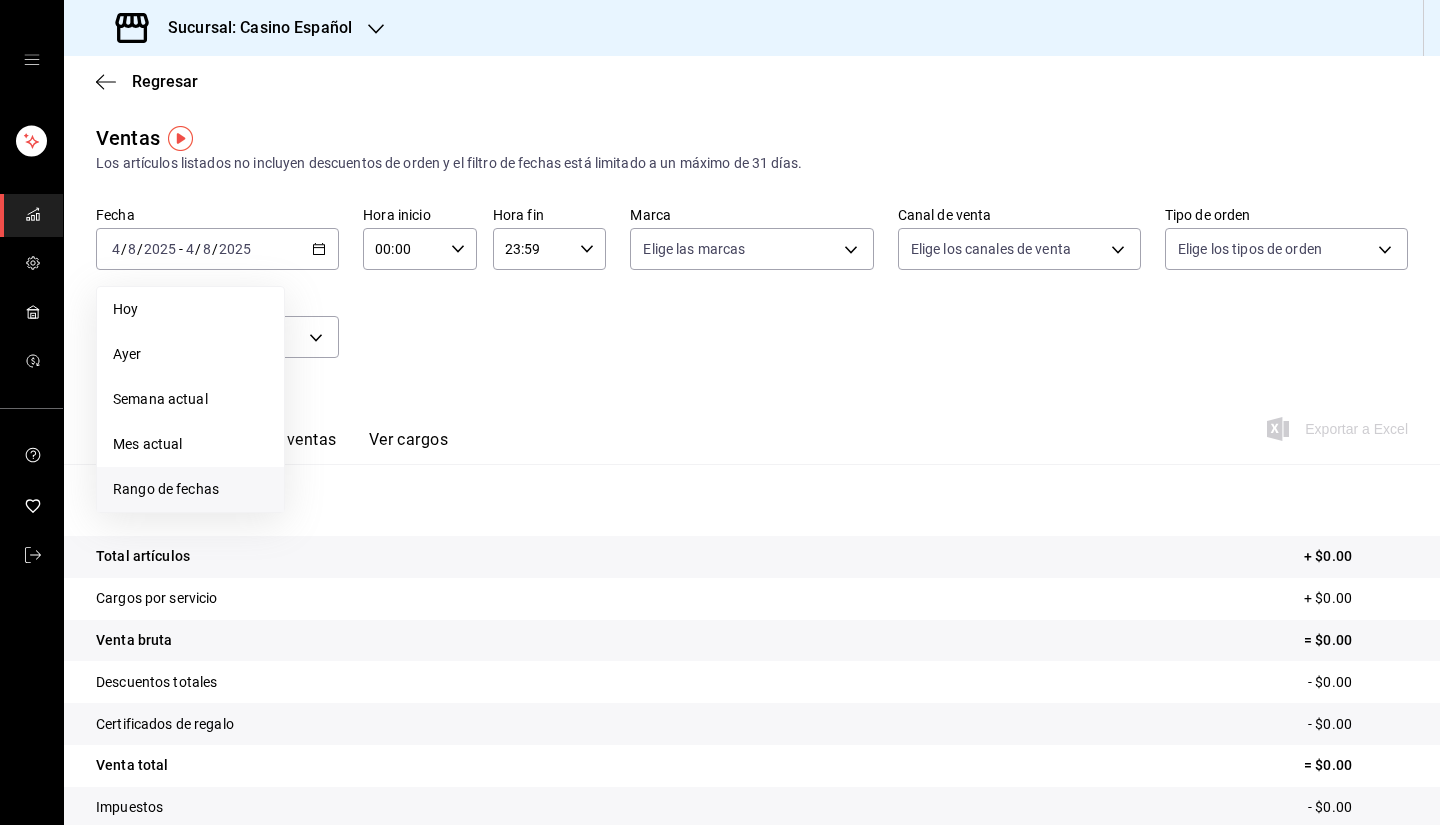 click on "Rango de fechas" at bounding box center [190, 489] 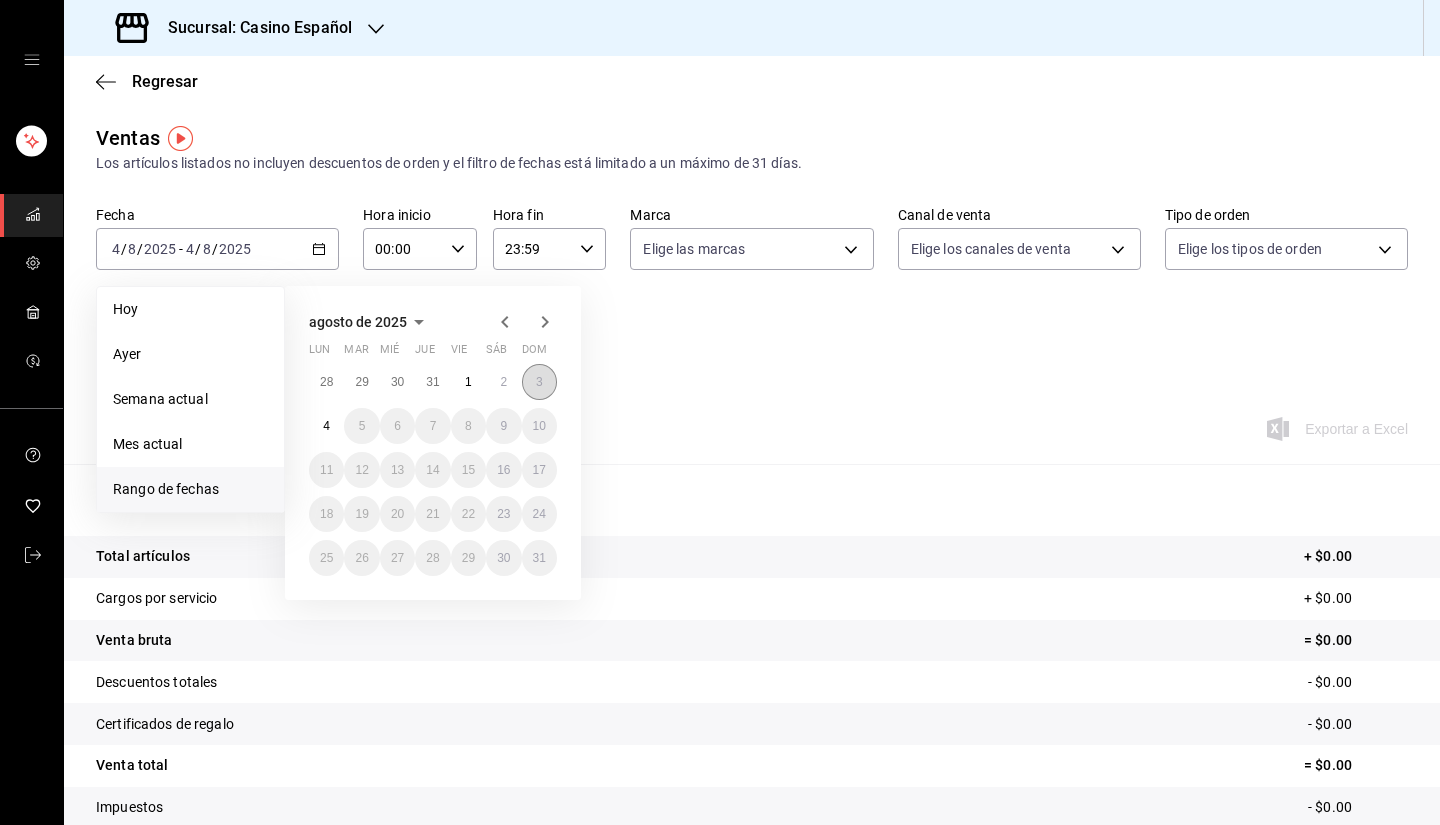 click on "3" at bounding box center [539, 382] 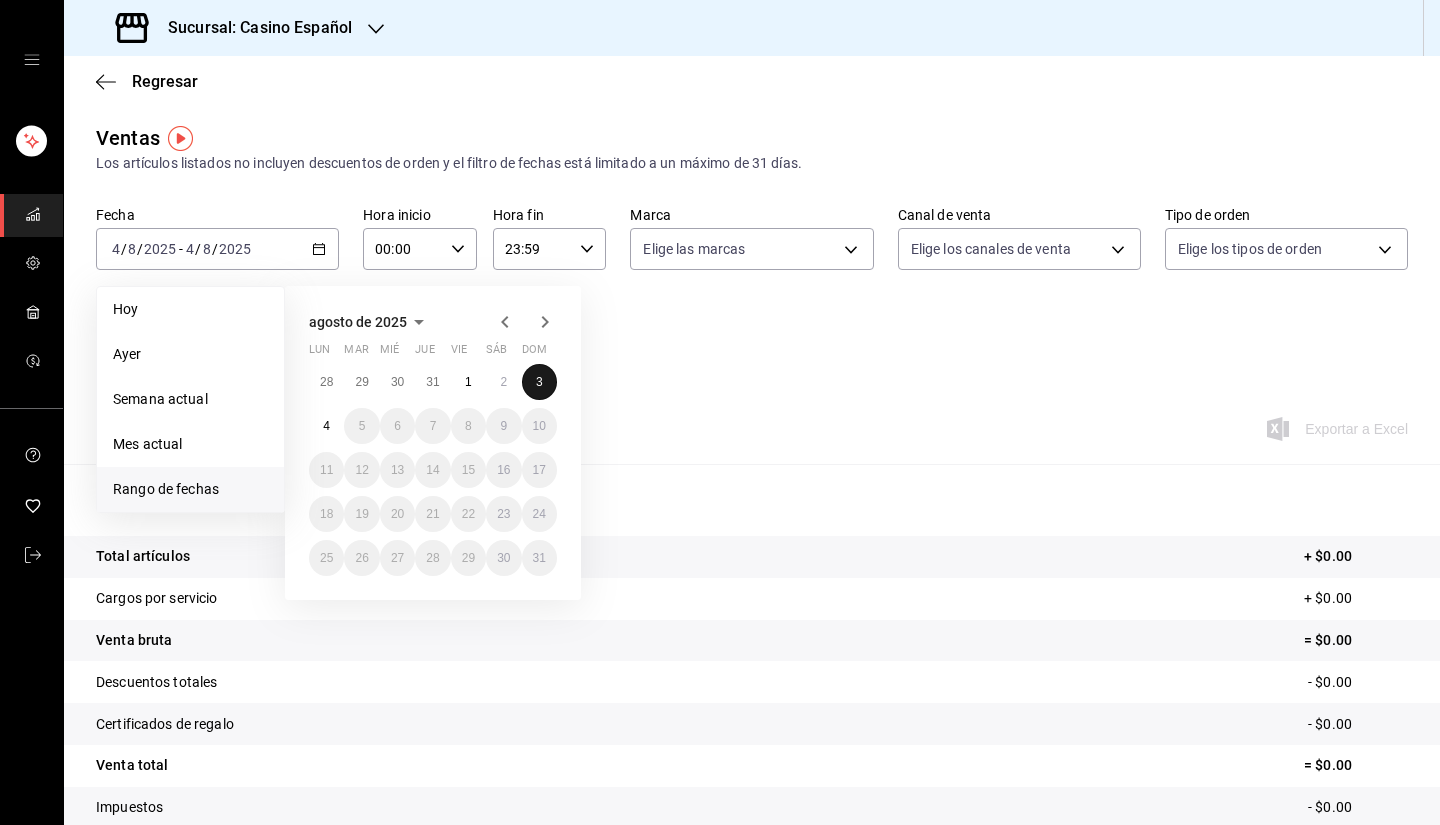 click on "3" at bounding box center [539, 382] 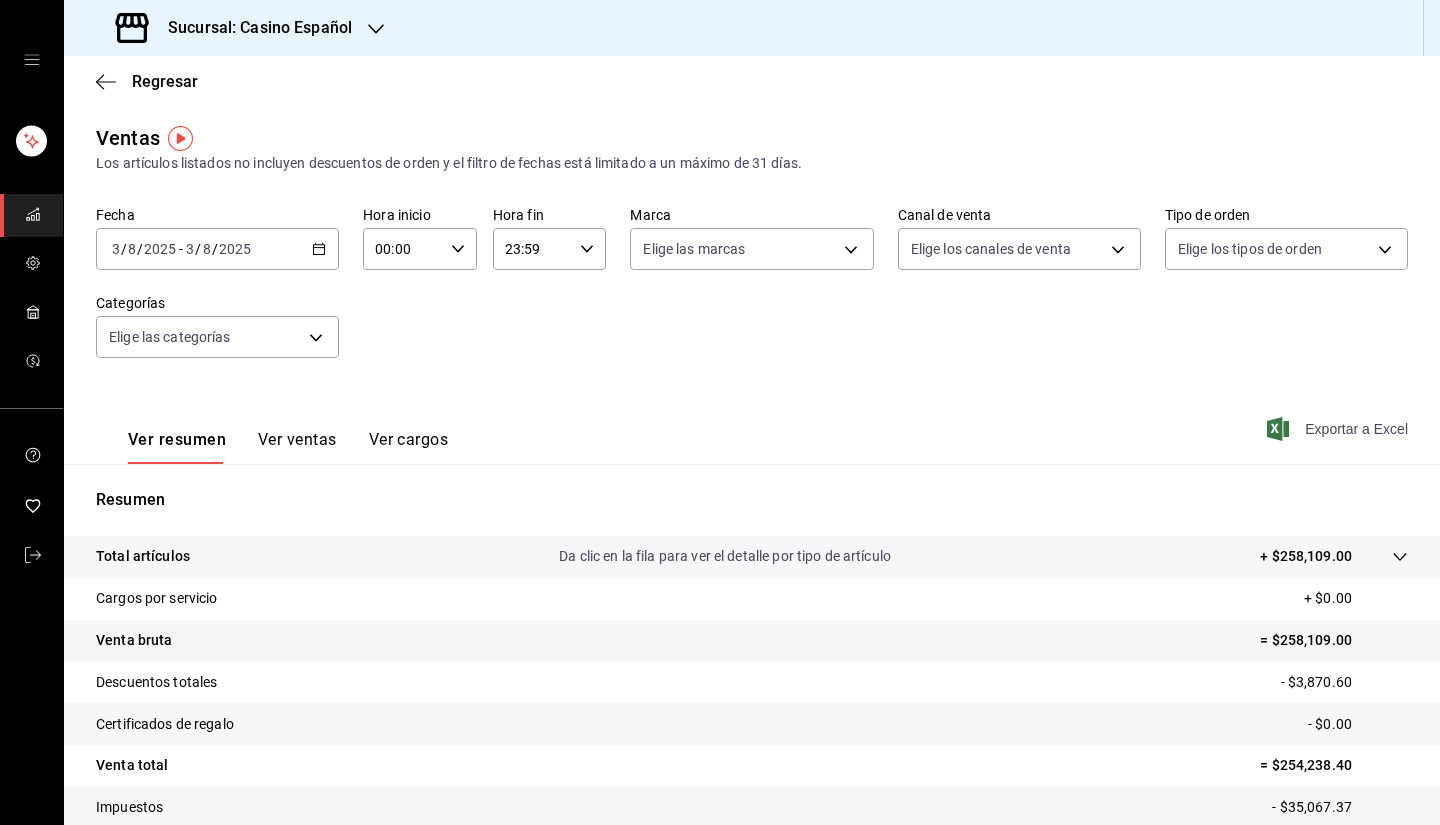 click on "Exportar a Excel" at bounding box center (1339, 429) 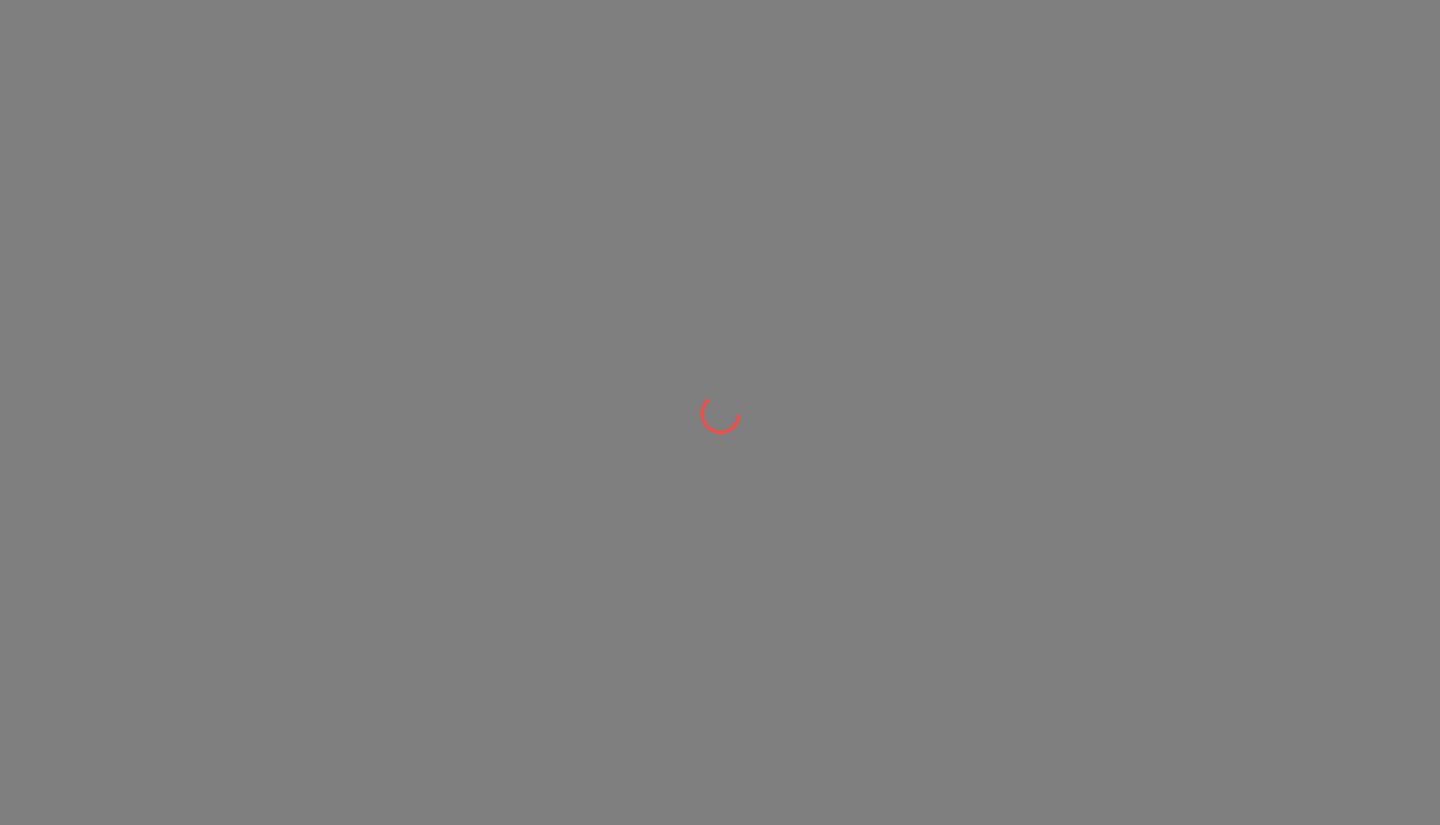 scroll, scrollTop: 0, scrollLeft: 0, axis: both 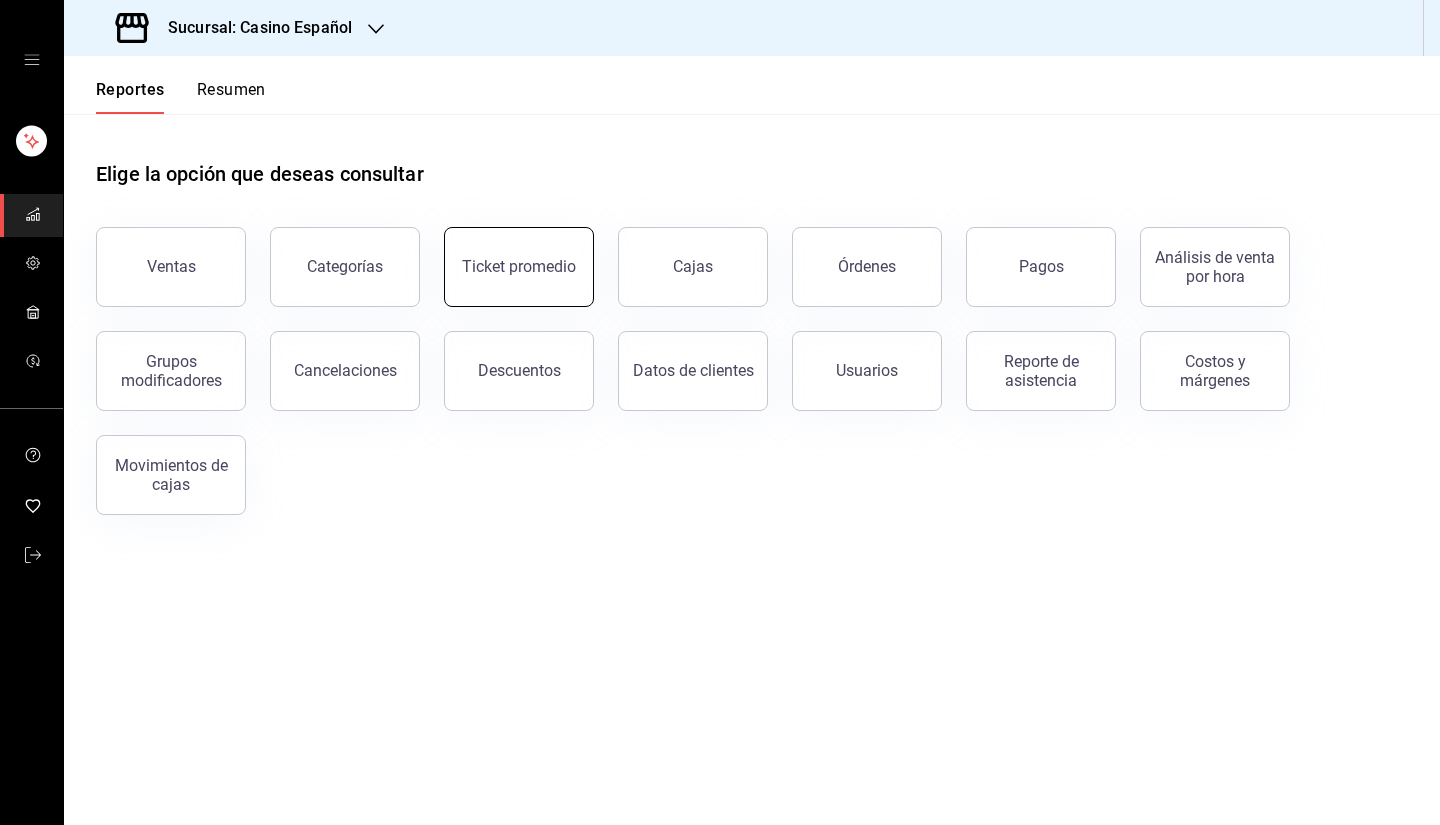 click on "Ticket promedio" at bounding box center [519, 267] 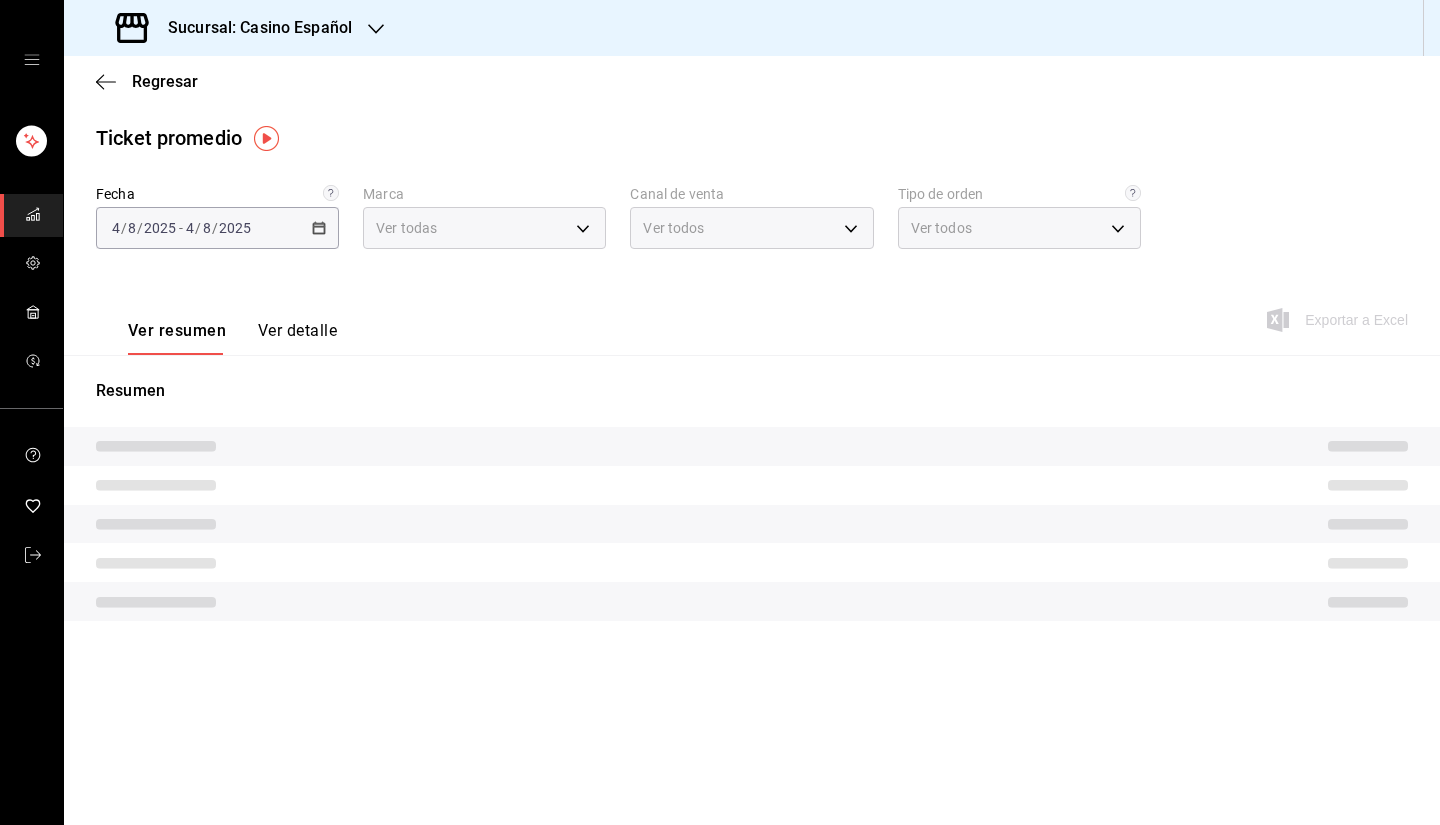 type on "fe06245a-8f86-4a5a-9f15-d6b16e0587cf" 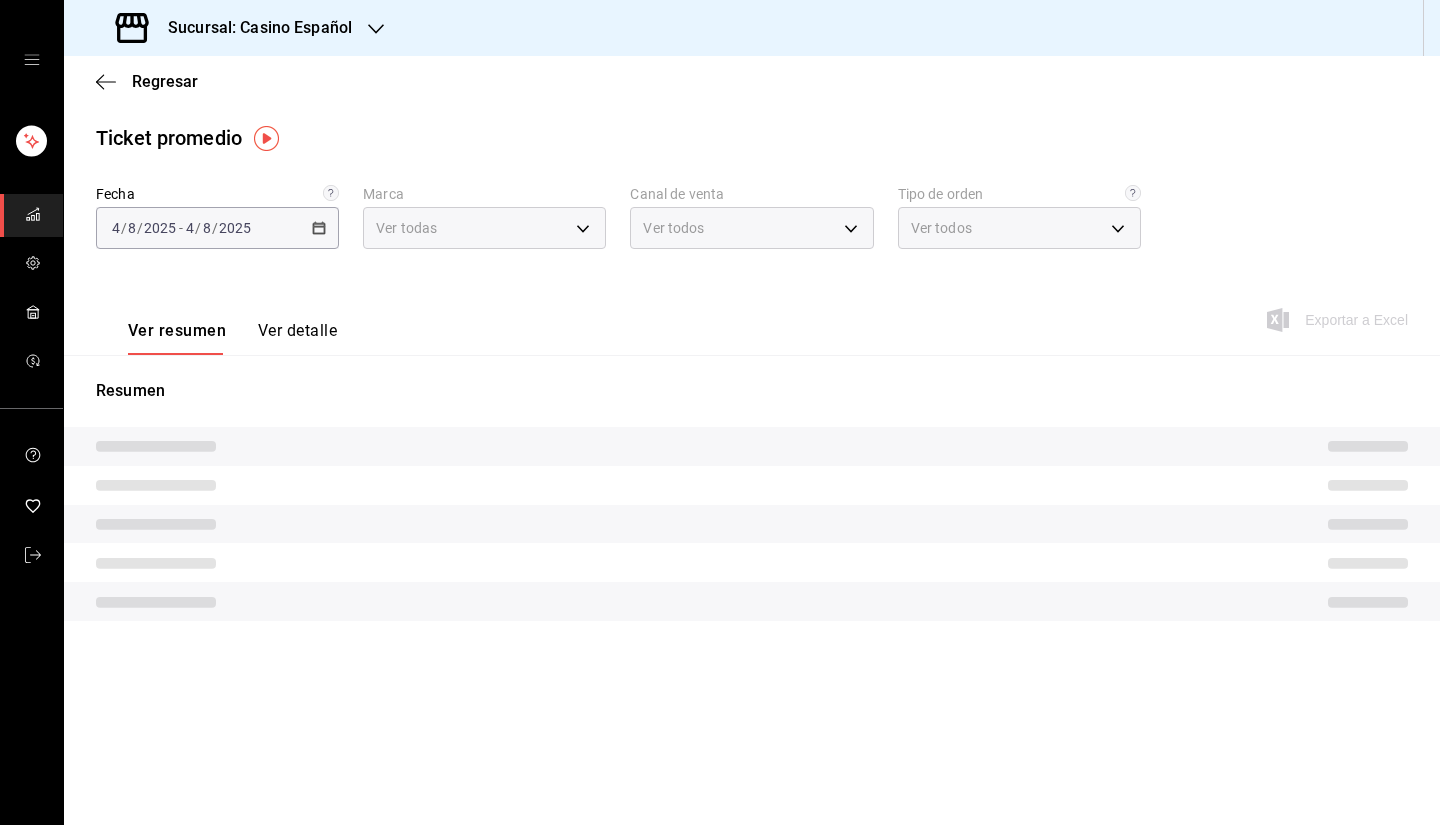 type on "PARROT,UBER_EATS,RAPPI,DIDI_FOOD,ONLINE" 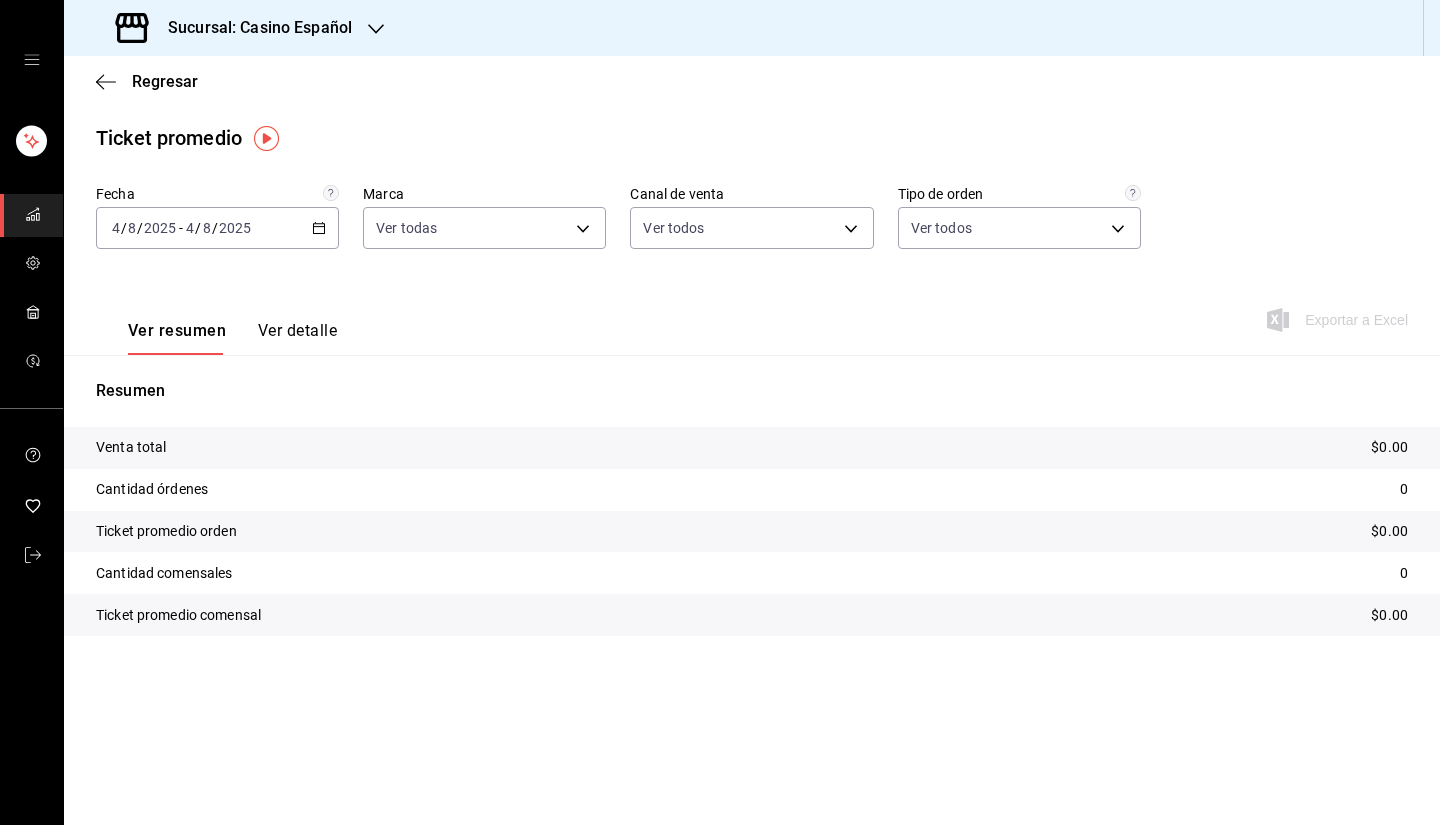click 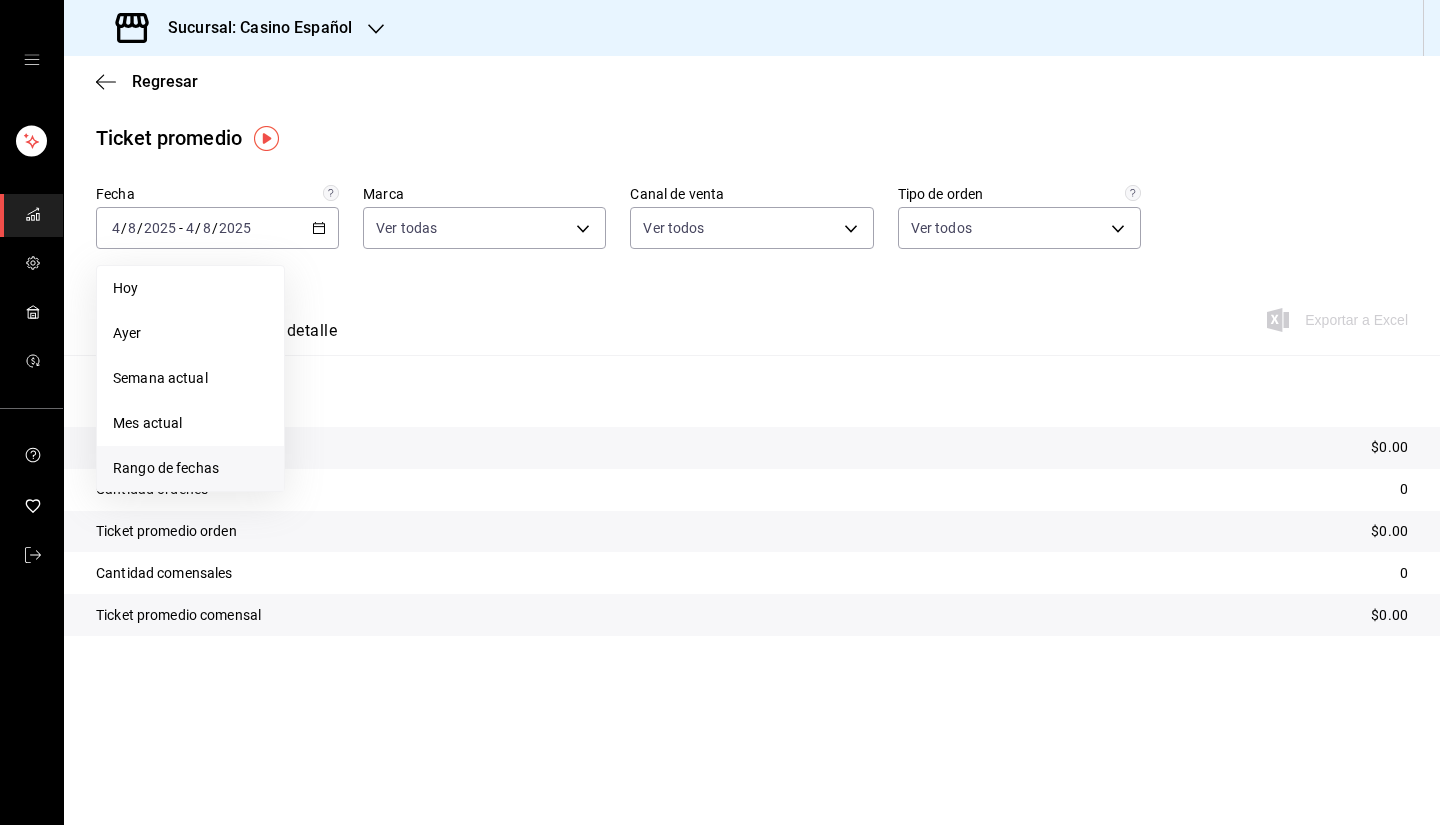 click on "Rango de fechas" at bounding box center [190, 468] 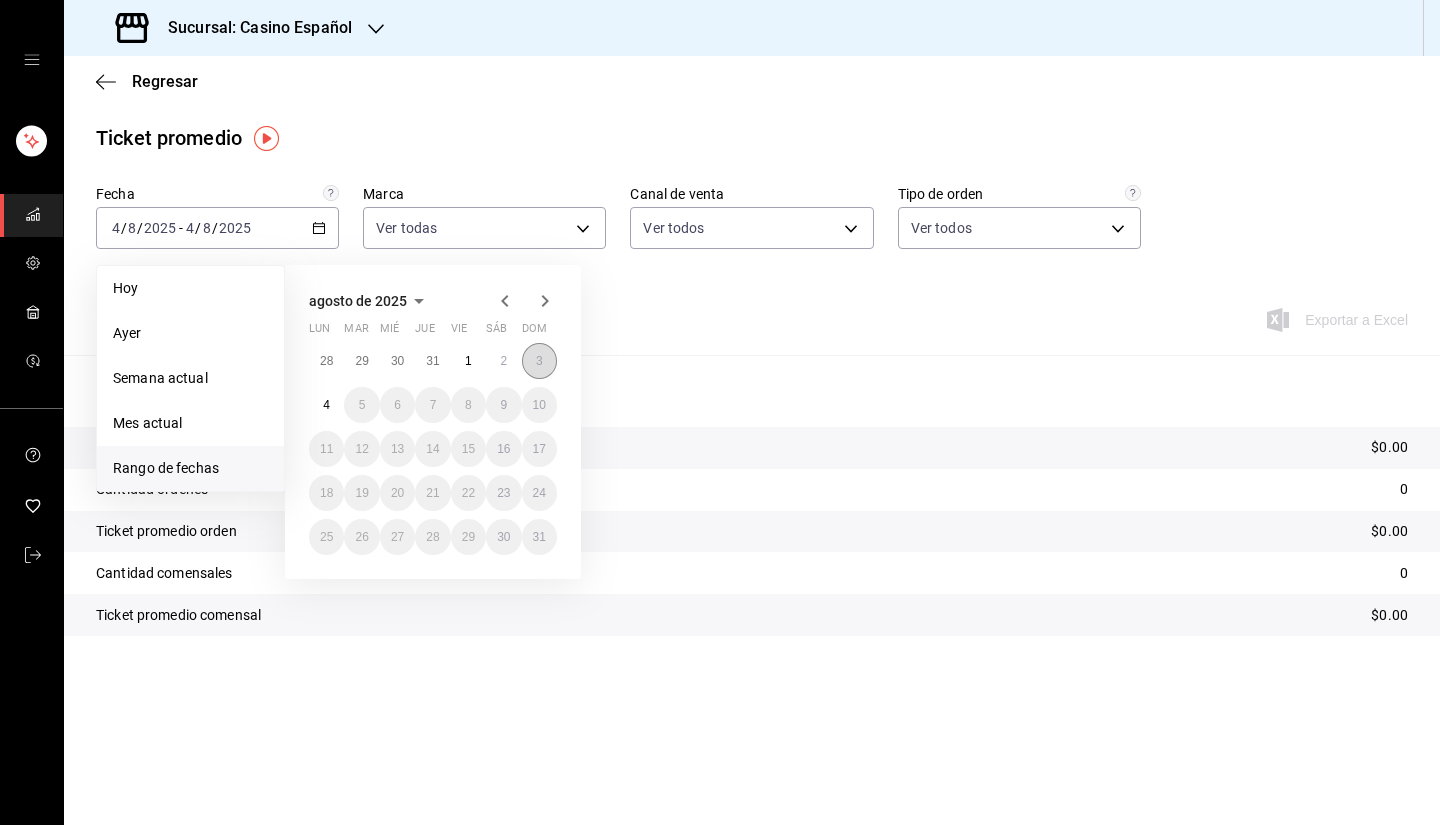 click on "3" at bounding box center (539, 361) 